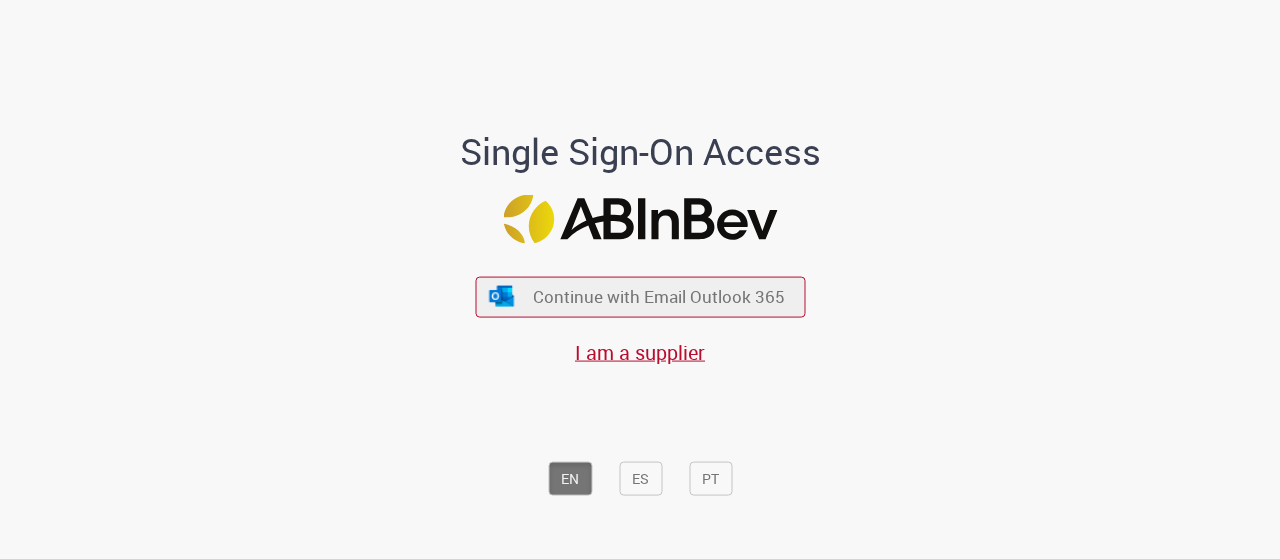 scroll, scrollTop: 0, scrollLeft: 0, axis: both 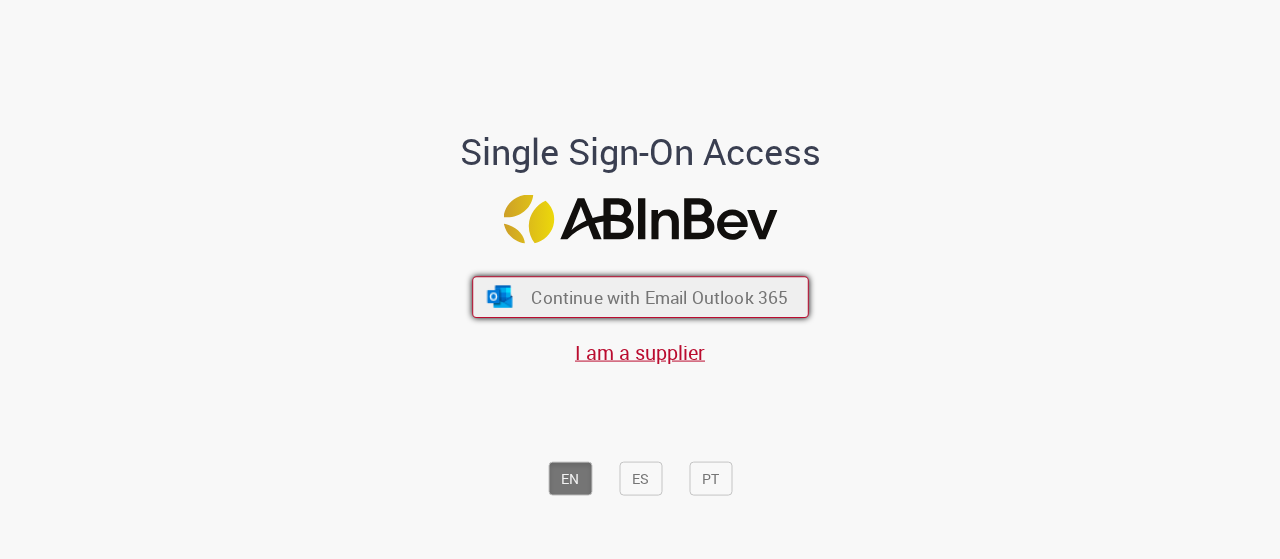 click on "Continue with Email Outlook 365" at bounding box center (659, 296) 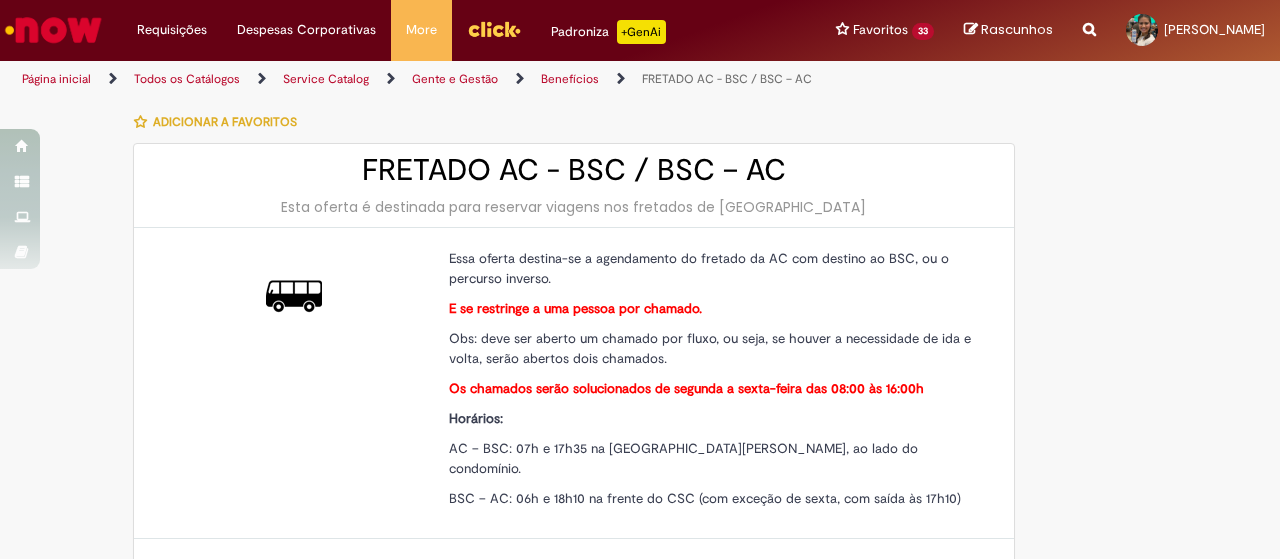 type on "********" 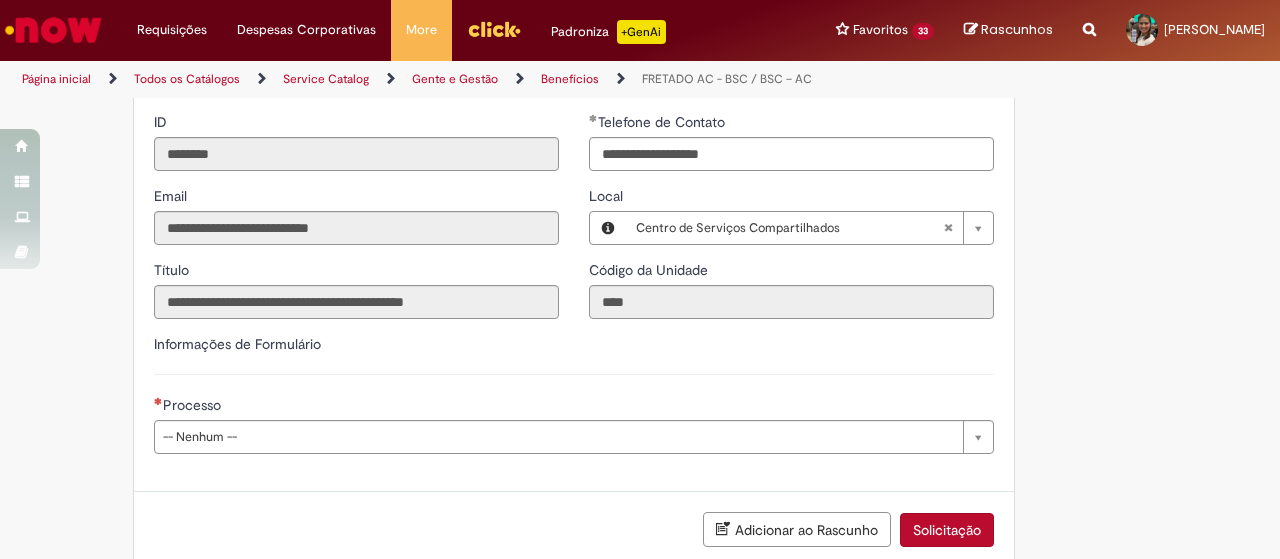 scroll, scrollTop: 600, scrollLeft: 0, axis: vertical 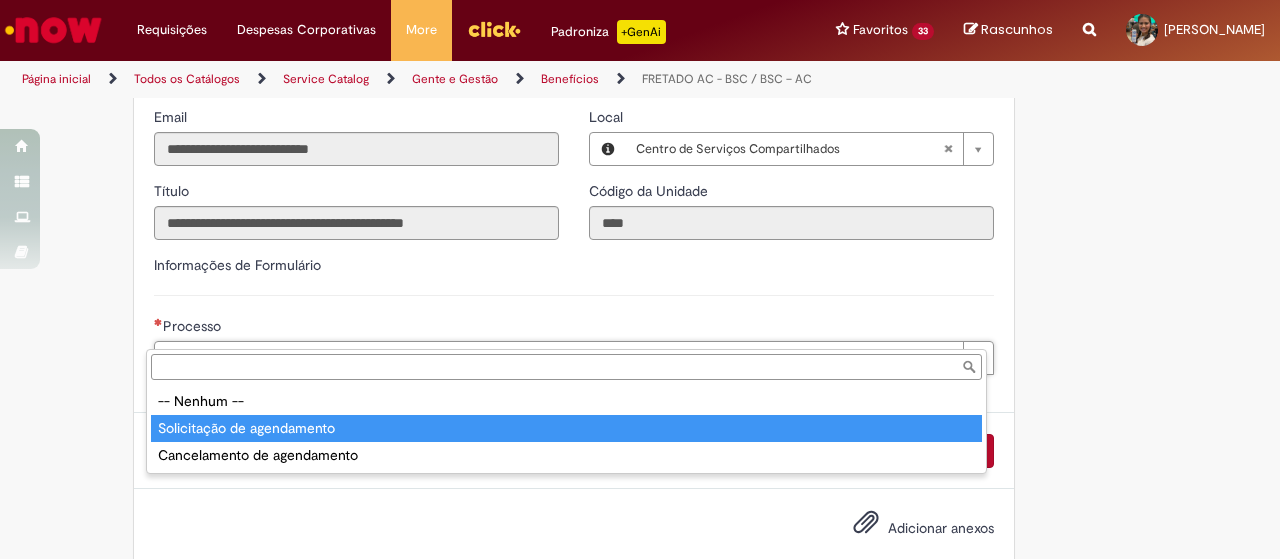 type on "**********" 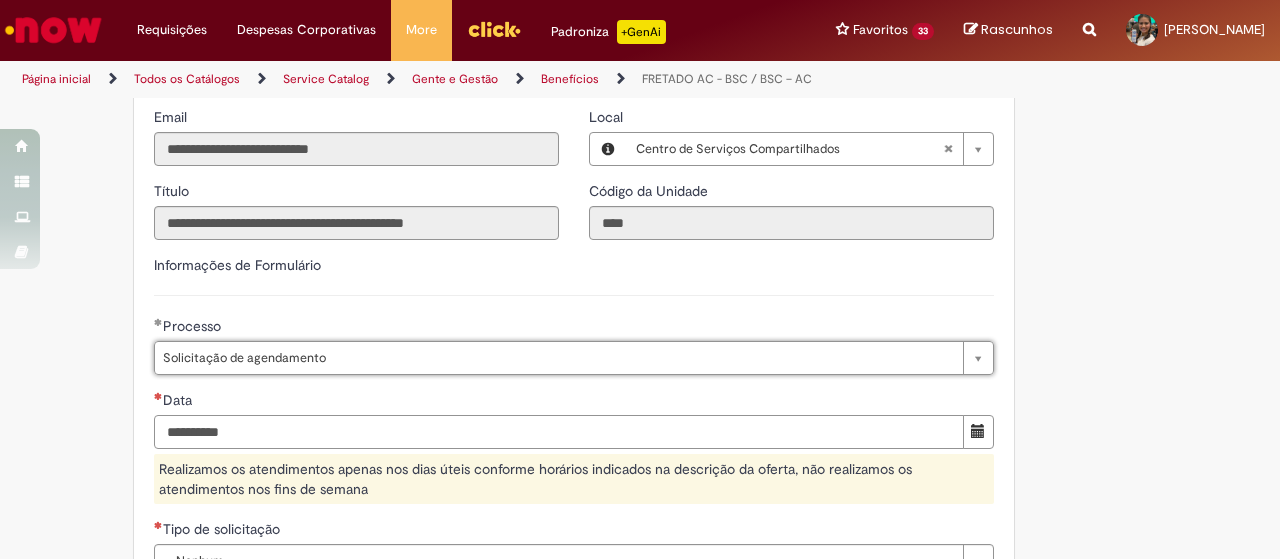 click on "Data" at bounding box center (559, 432) 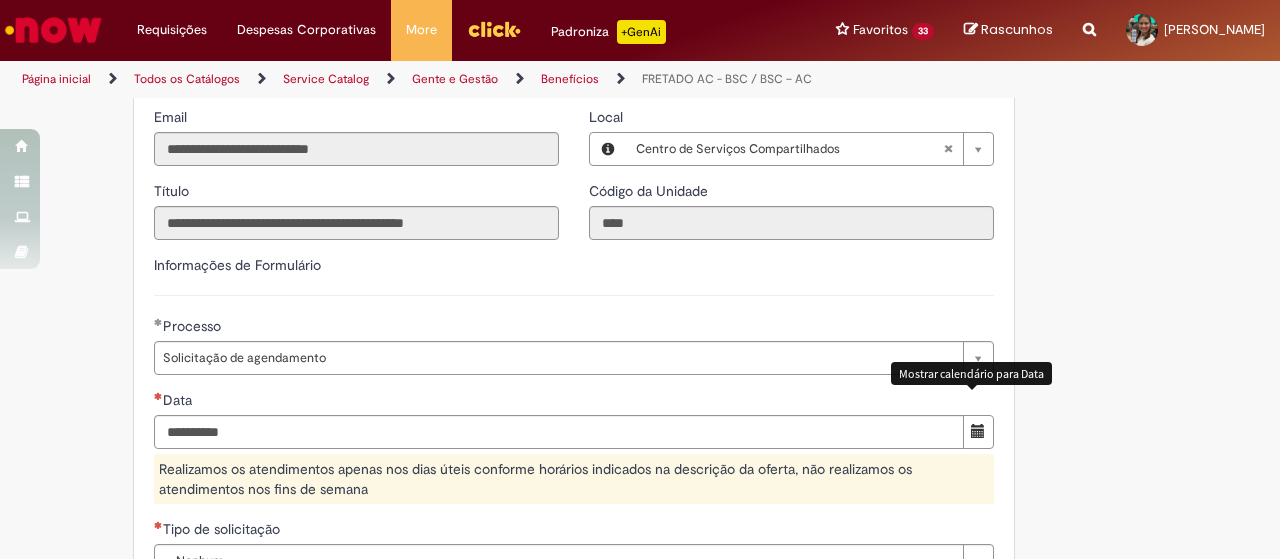 click at bounding box center [978, 431] 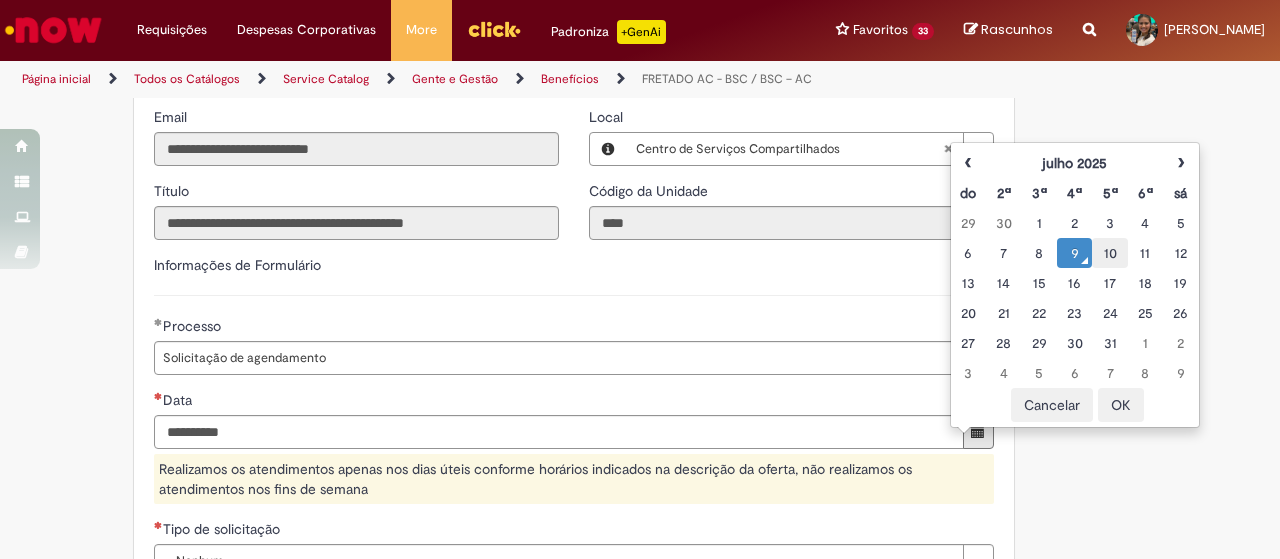 click on "10" at bounding box center [1109, 253] 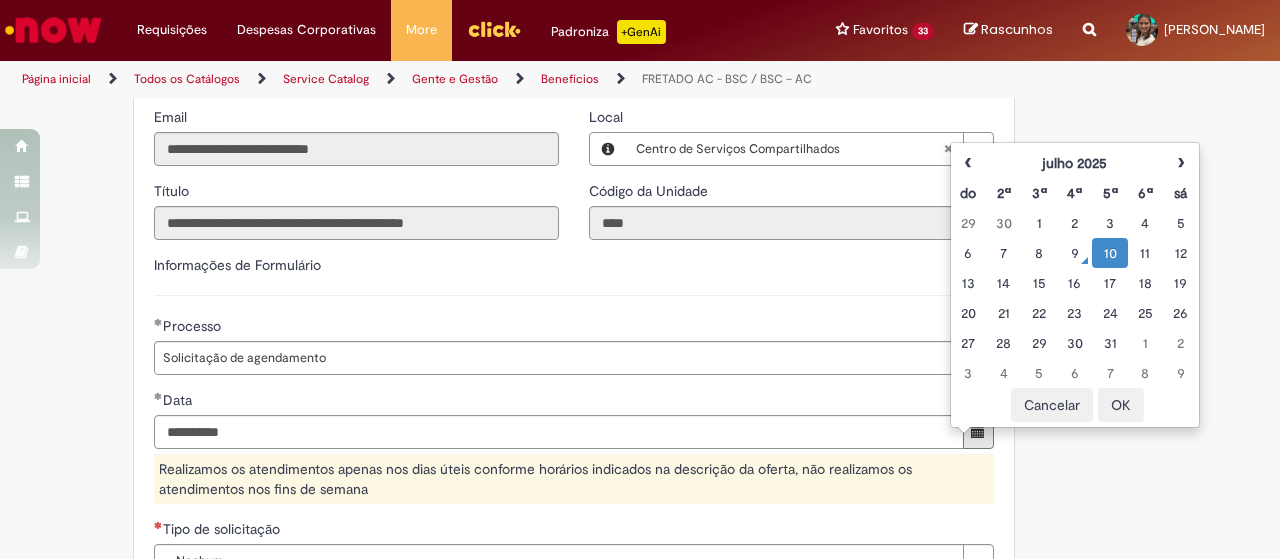 scroll, scrollTop: 700, scrollLeft: 0, axis: vertical 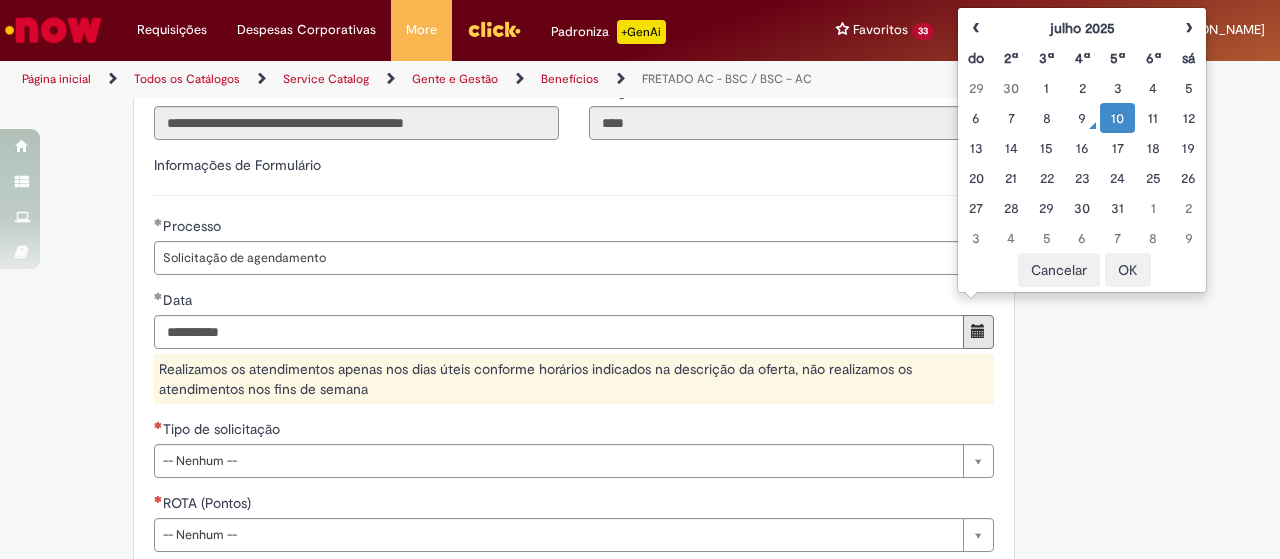 click on "OK" at bounding box center [1128, 270] 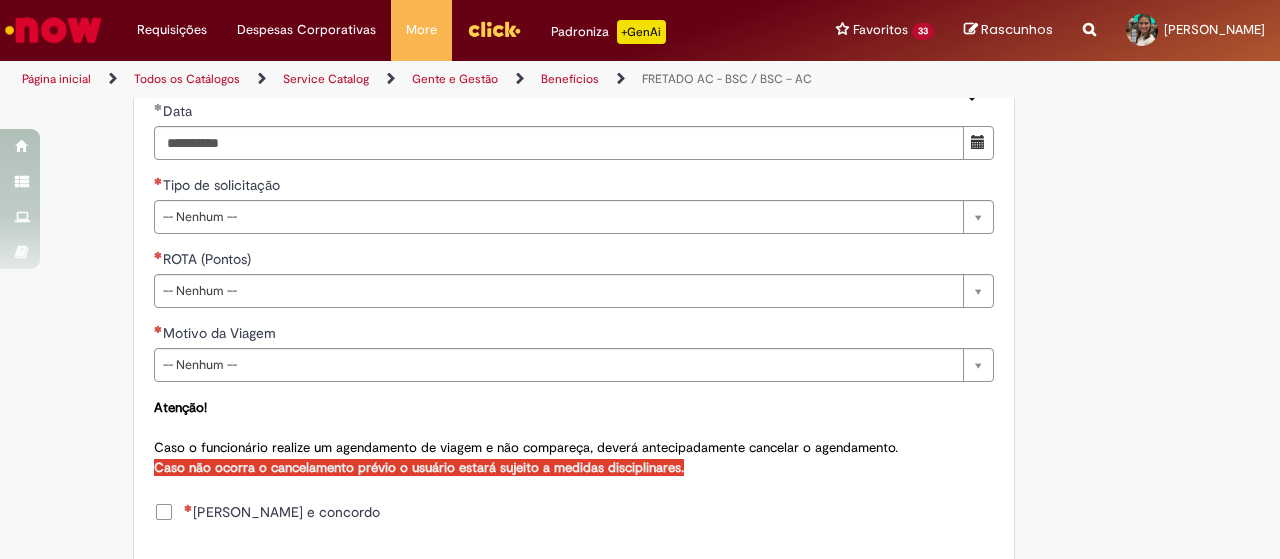 scroll, scrollTop: 900, scrollLeft: 0, axis: vertical 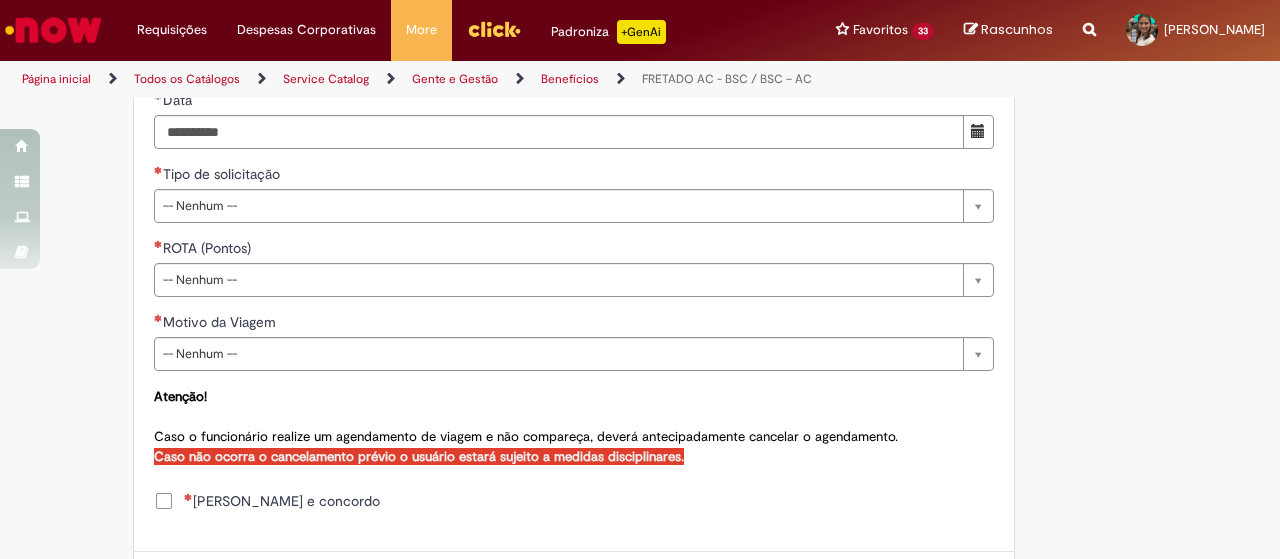 click on "**********" at bounding box center (574, 96) 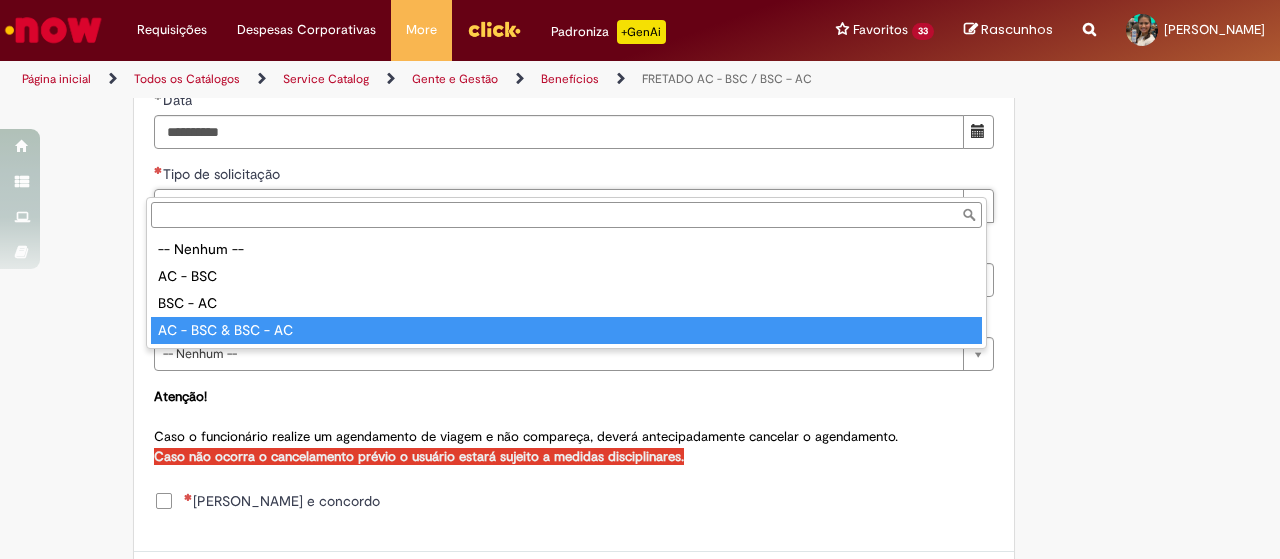 type on "**********" 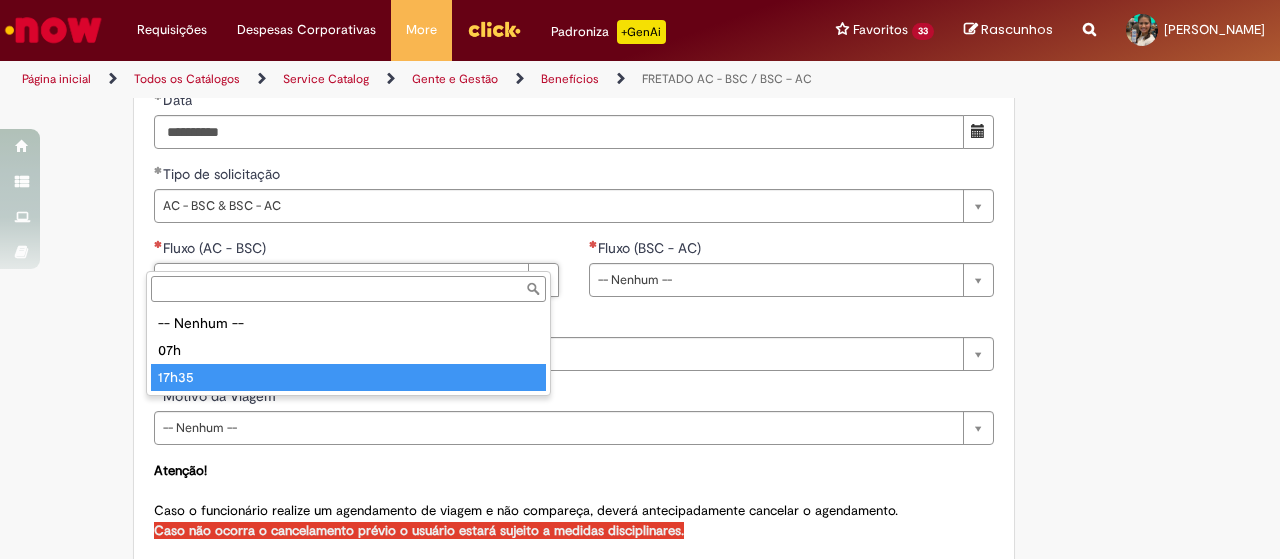 type on "*****" 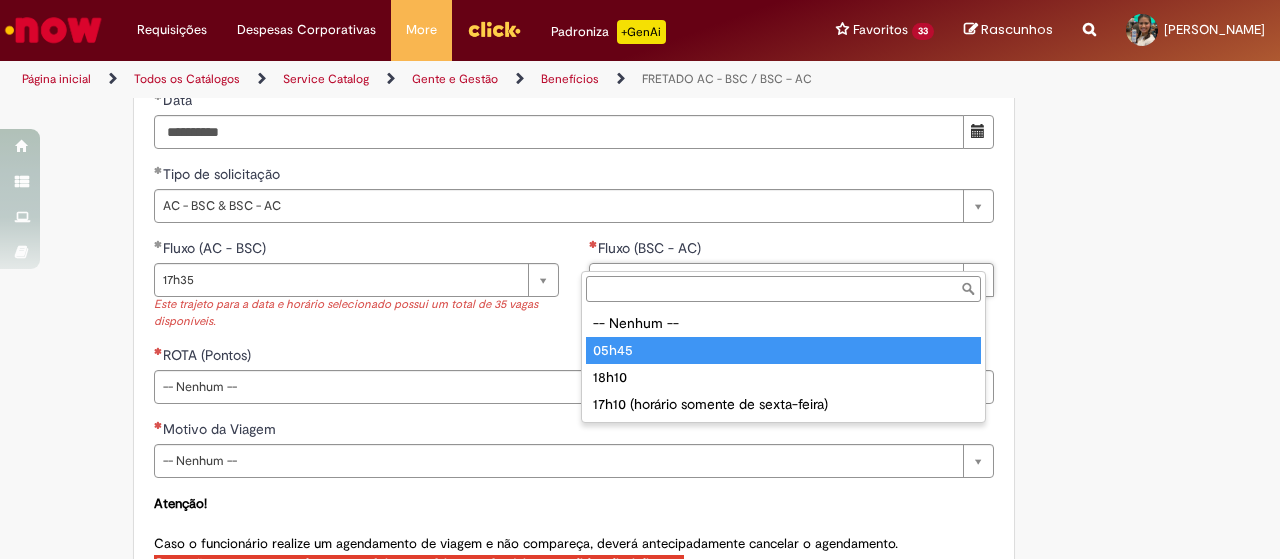 type on "*****" 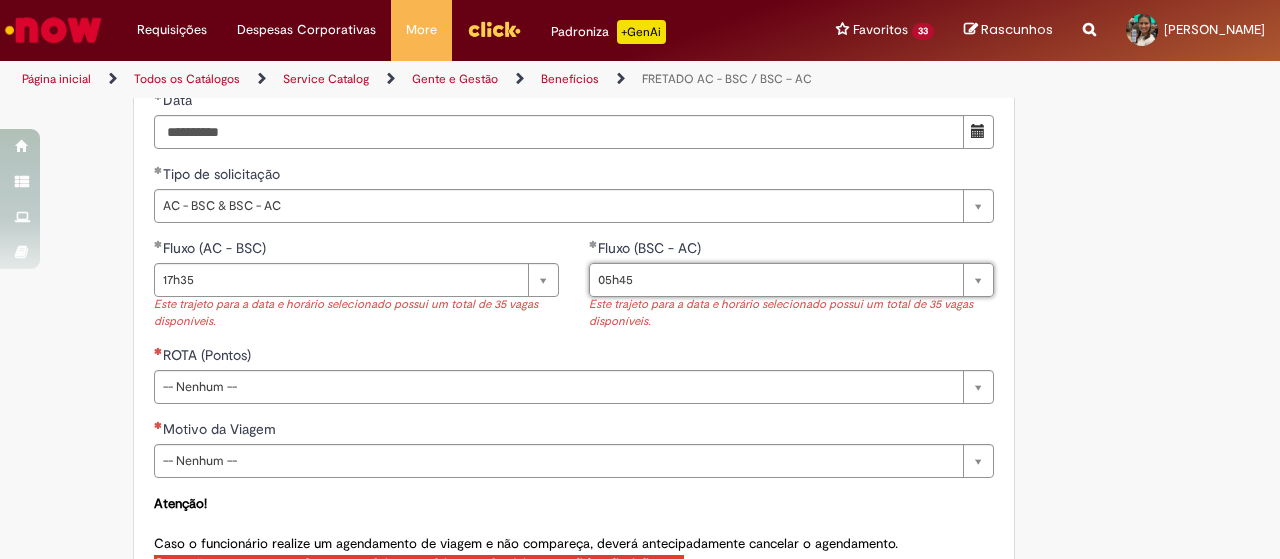 click on "**********" at bounding box center (791, 291) 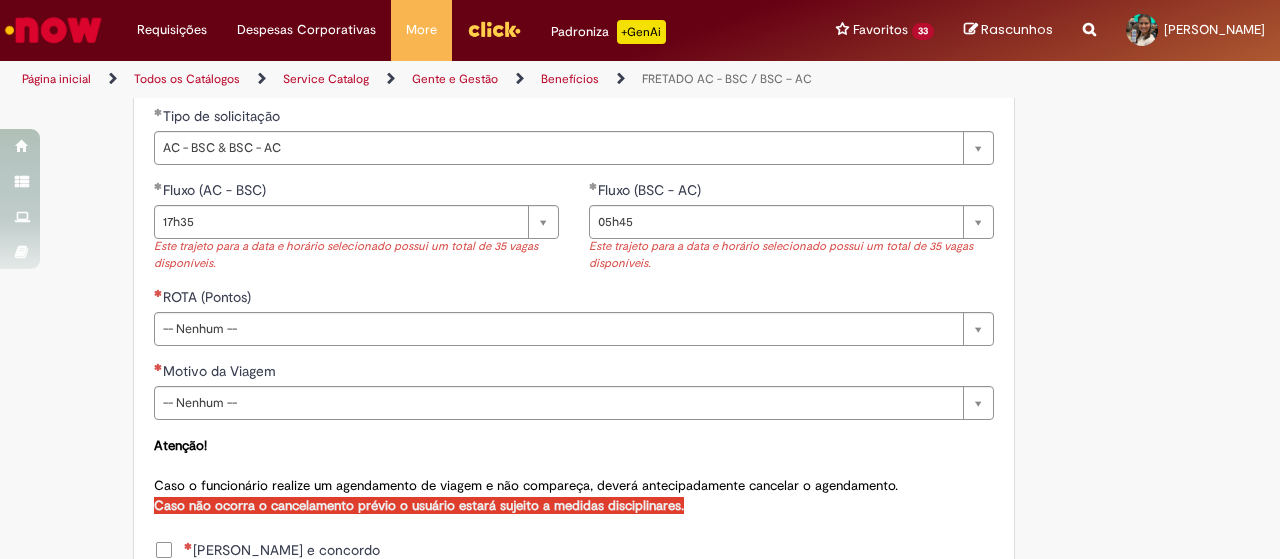 scroll, scrollTop: 1000, scrollLeft: 0, axis: vertical 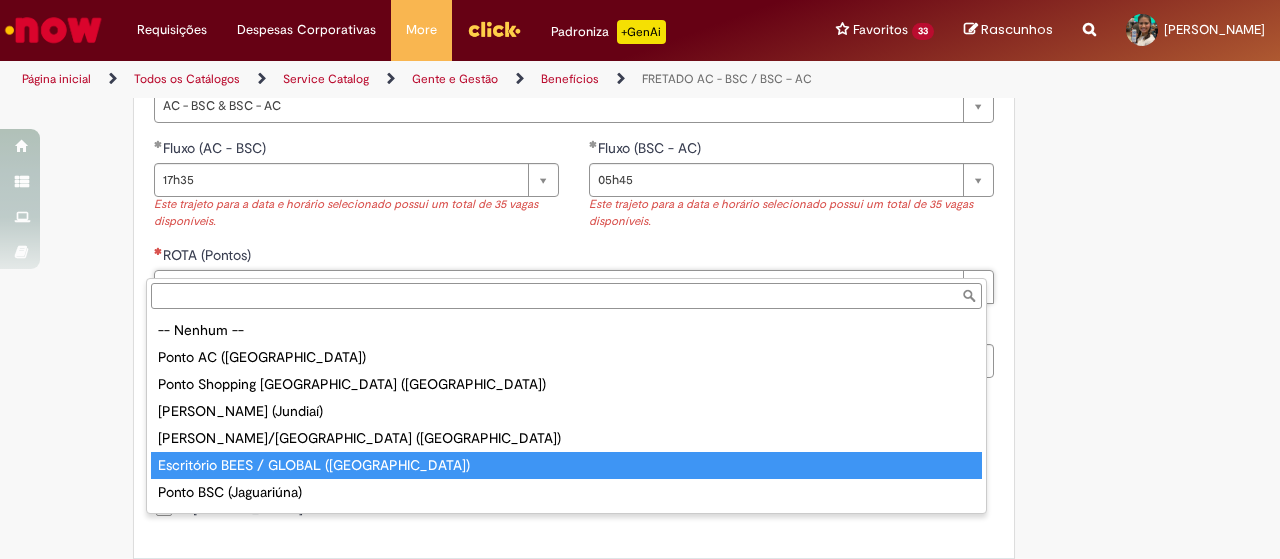 type on "**********" 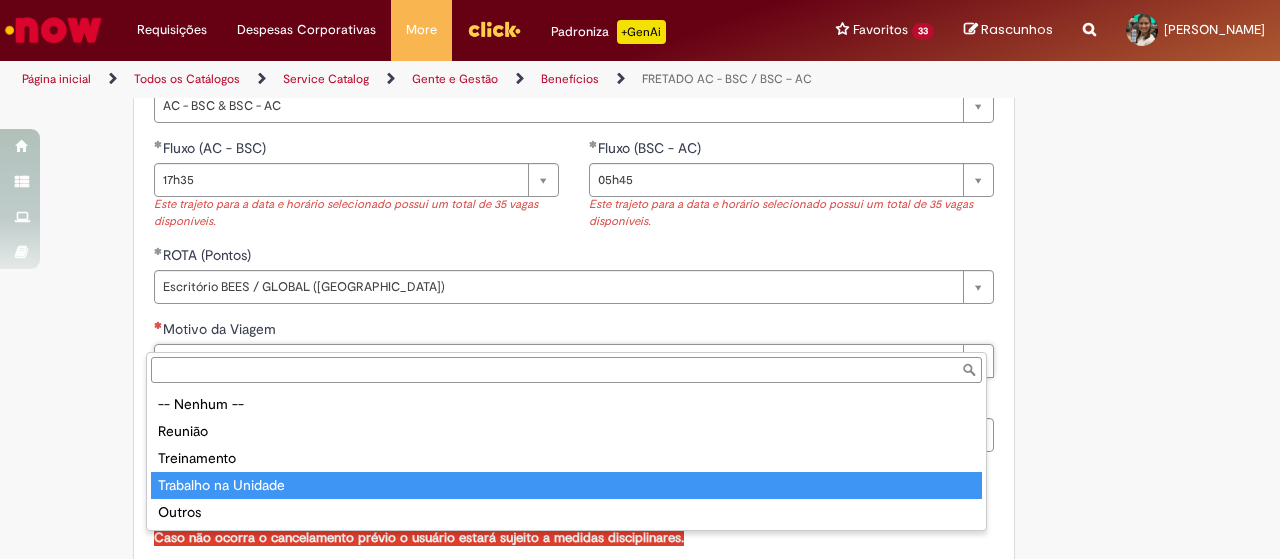 type on "**********" 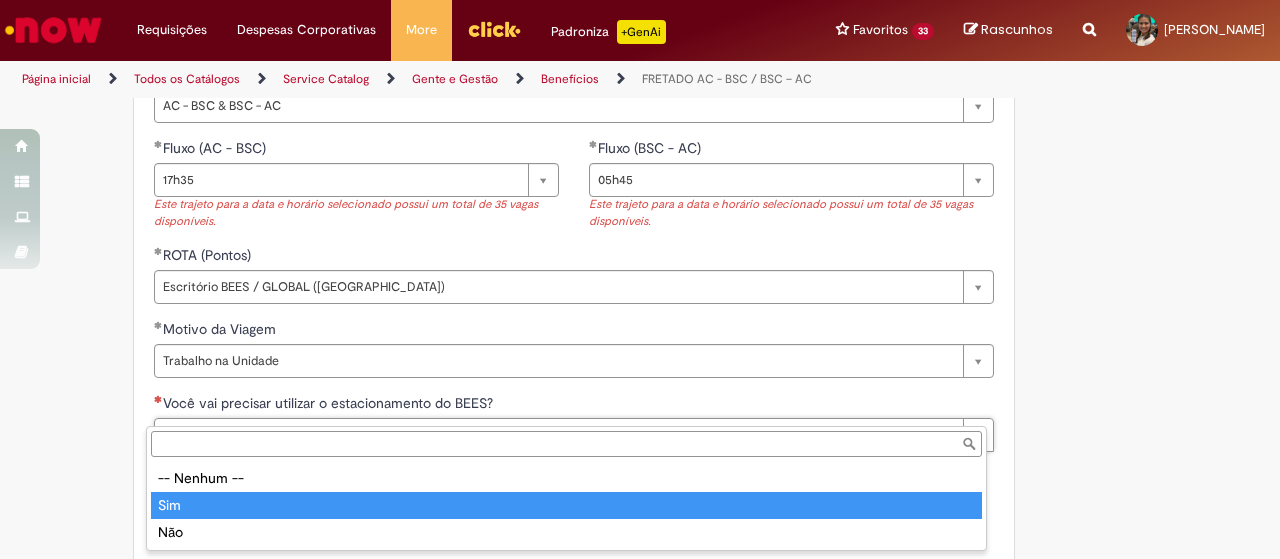 type on "***" 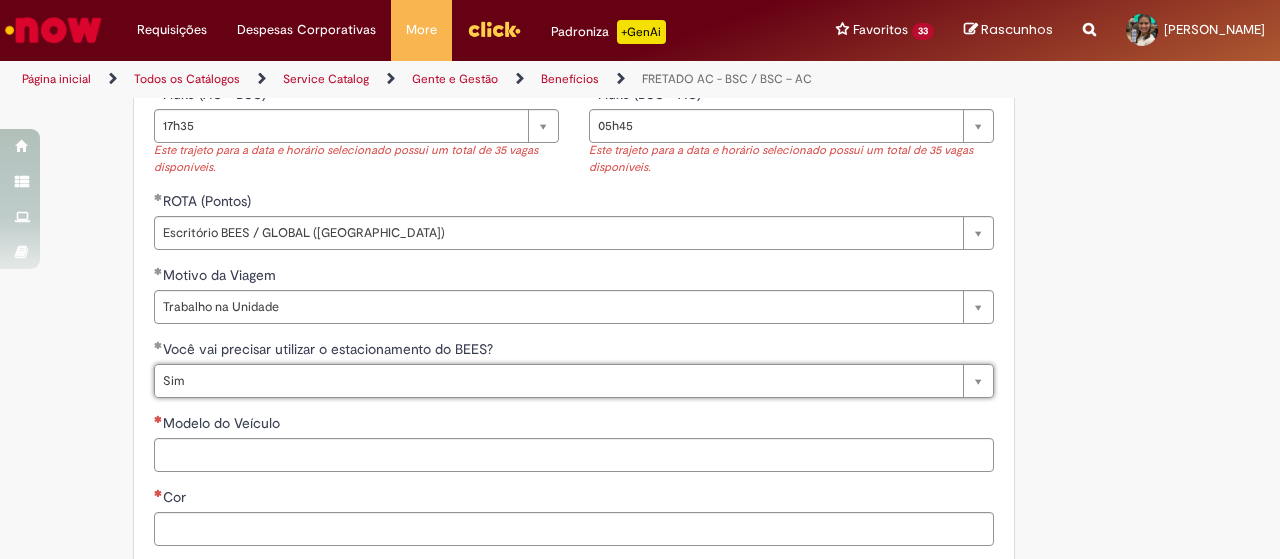 scroll, scrollTop: 1100, scrollLeft: 0, axis: vertical 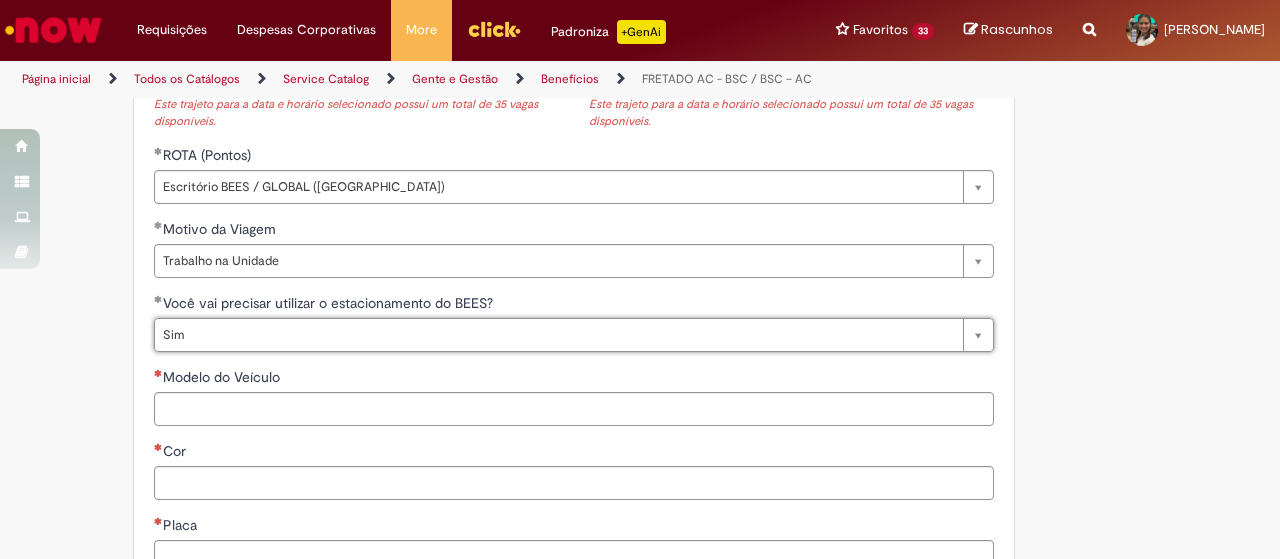 click on "**********" at bounding box center (640, 63) 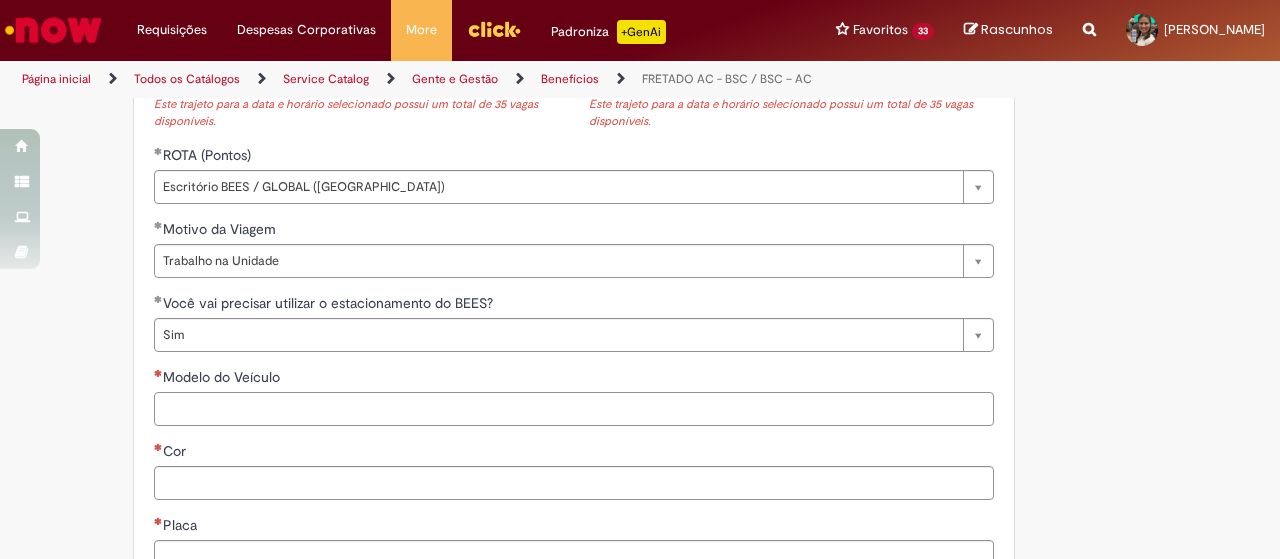 click on "Modelo do Veículo" at bounding box center (574, 409) 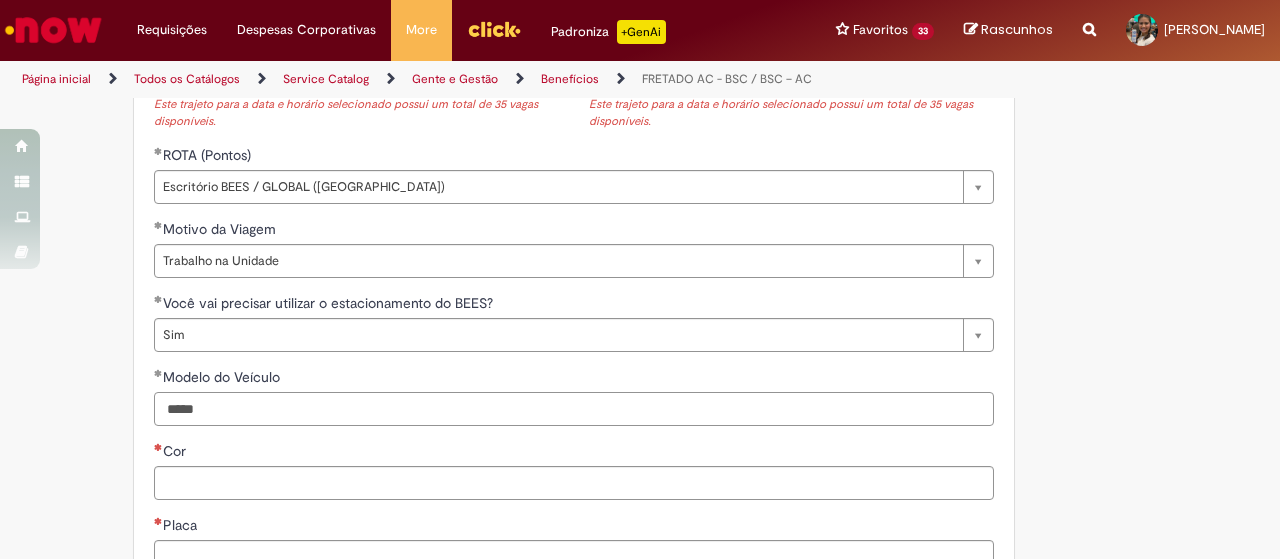 type on "*****" 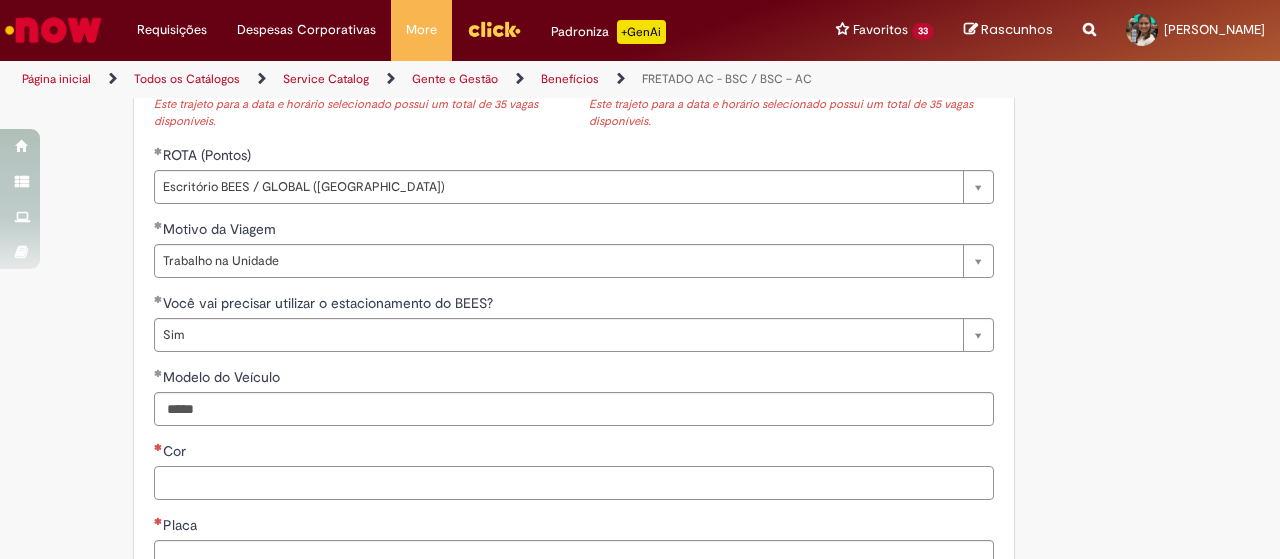 click on "Cor" at bounding box center (574, 483) 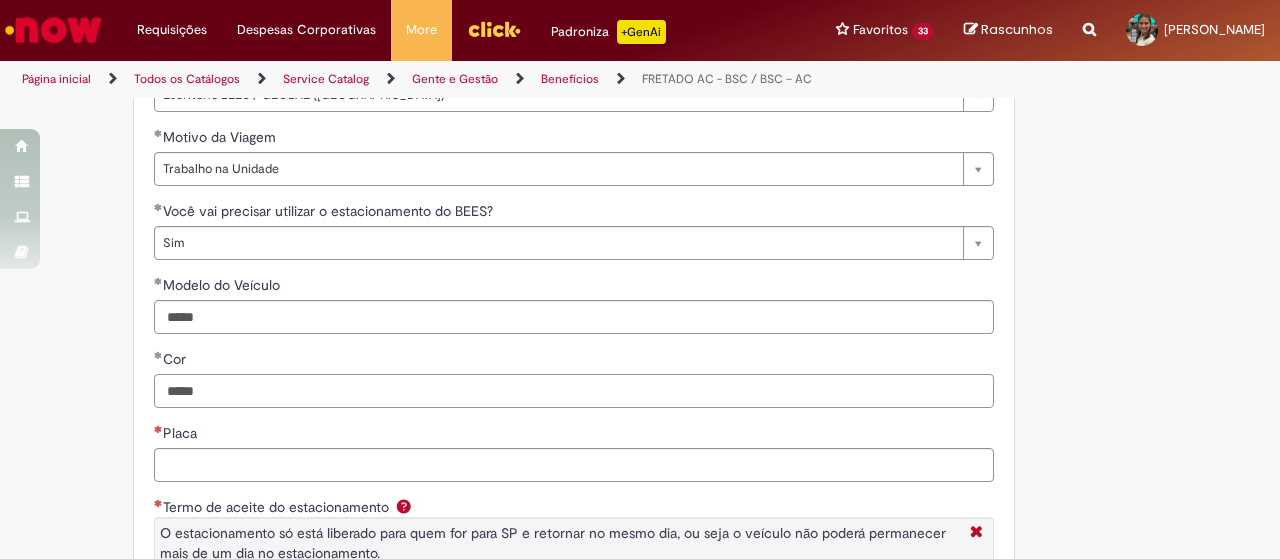 scroll, scrollTop: 1400, scrollLeft: 0, axis: vertical 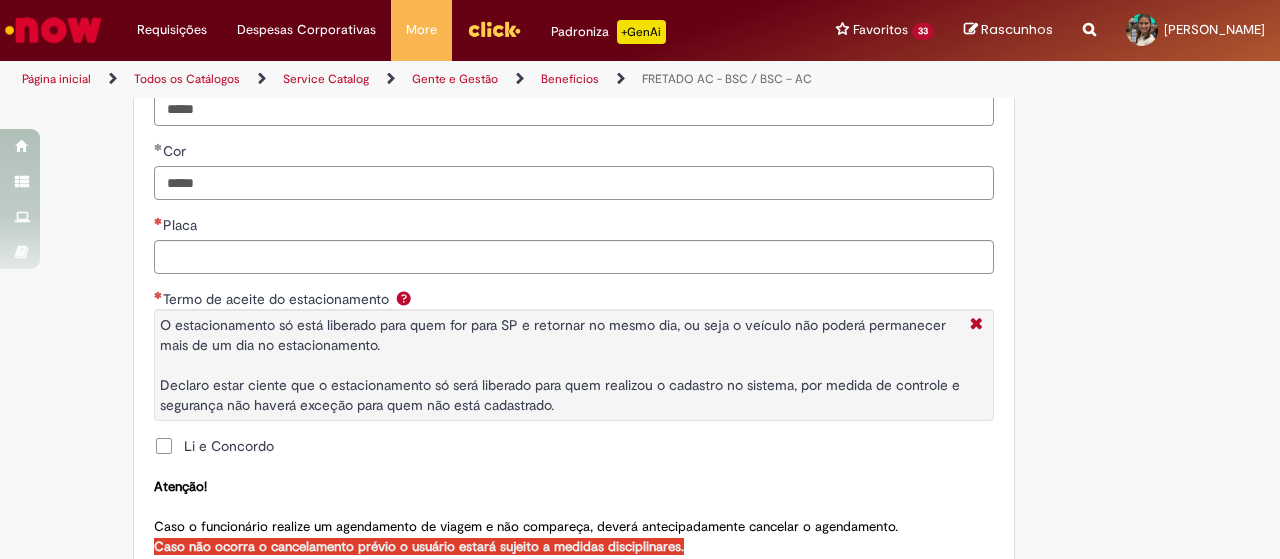 type on "*****" 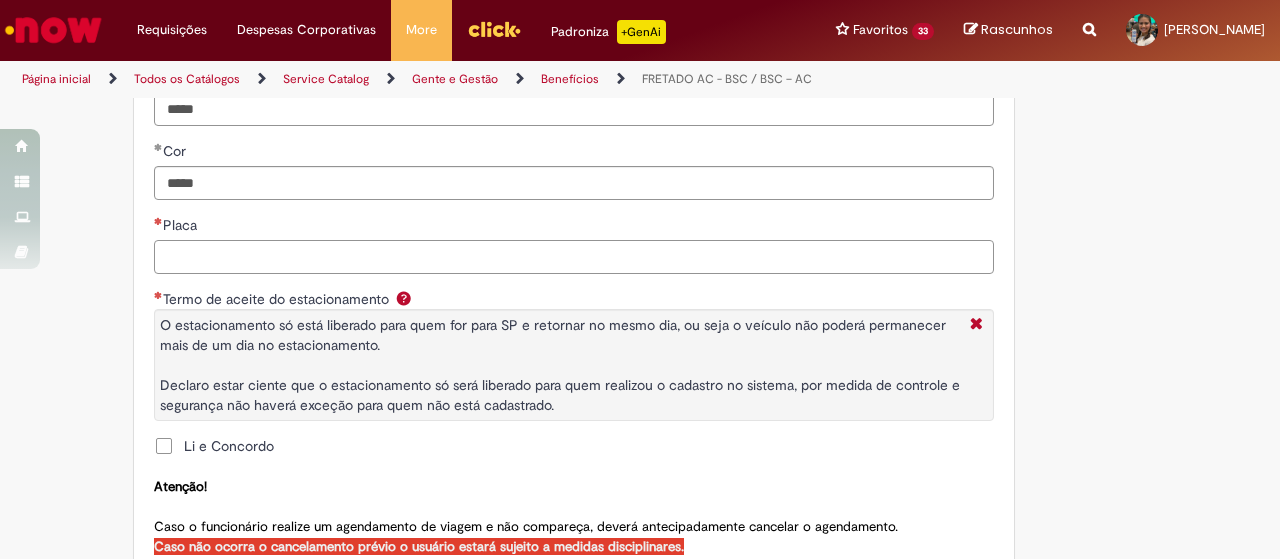 click on "Placa" at bounding box center (574, 257) 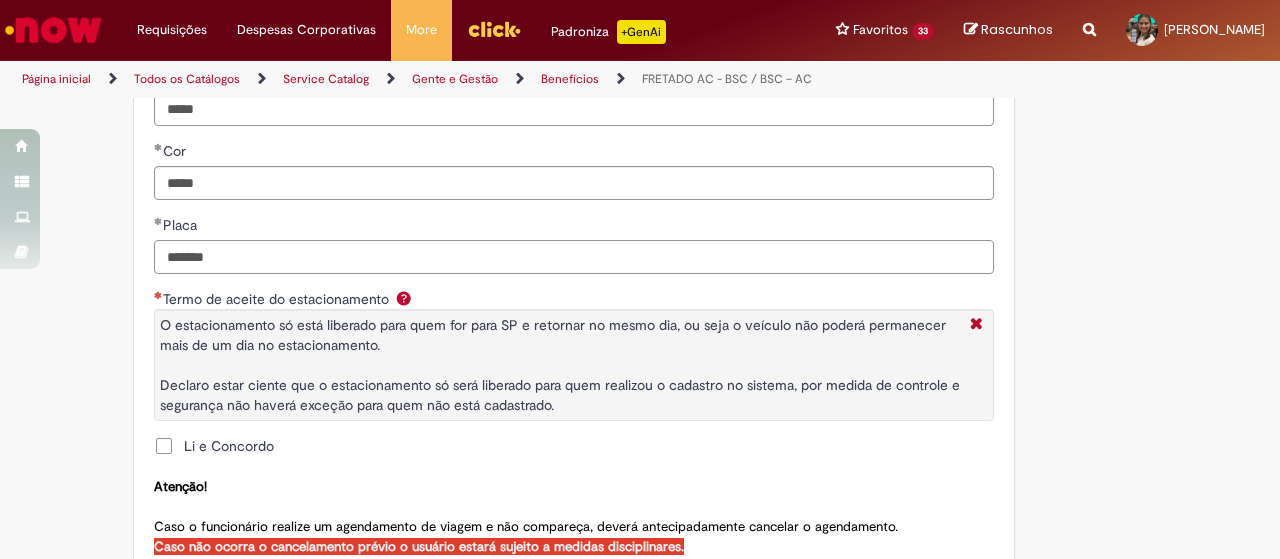 type on "*******" 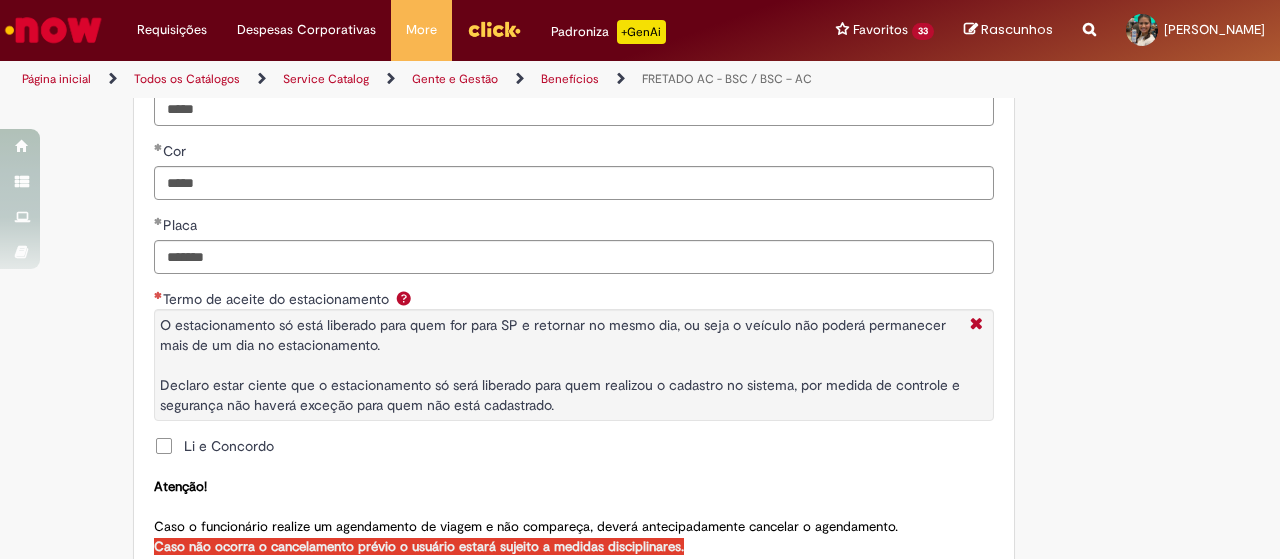 click on "Li e Concordo" at bounding box center (574, 448) 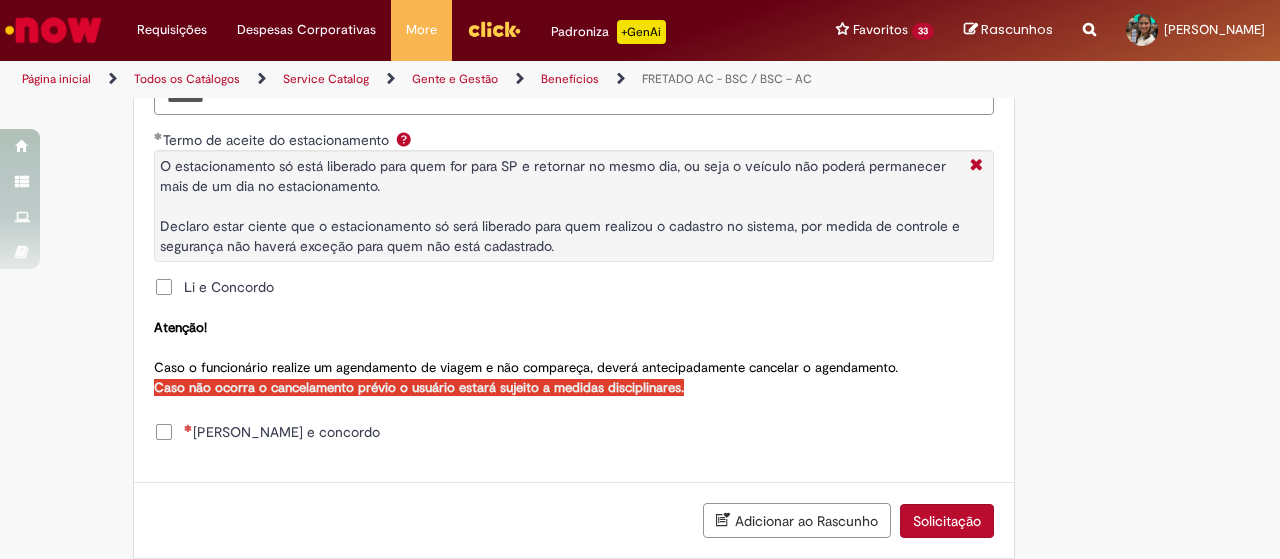 scroll, scrollTop: 1600, scrollLeft: 0, axis: vertical 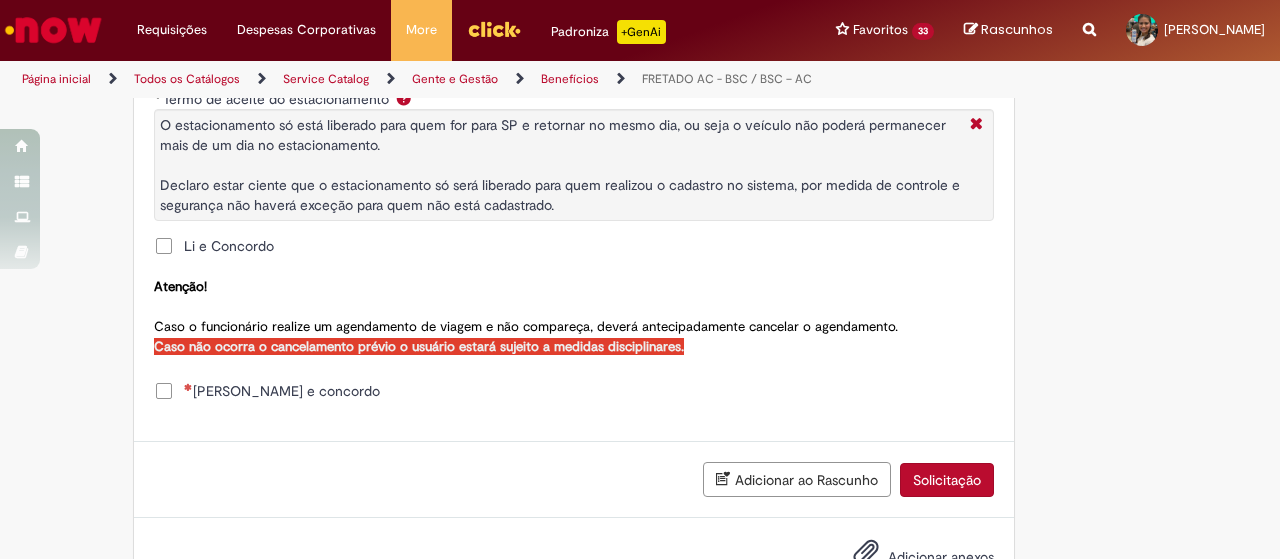 click on "[PERSON_NAME] e concordo" at bounding box center (282, 391) 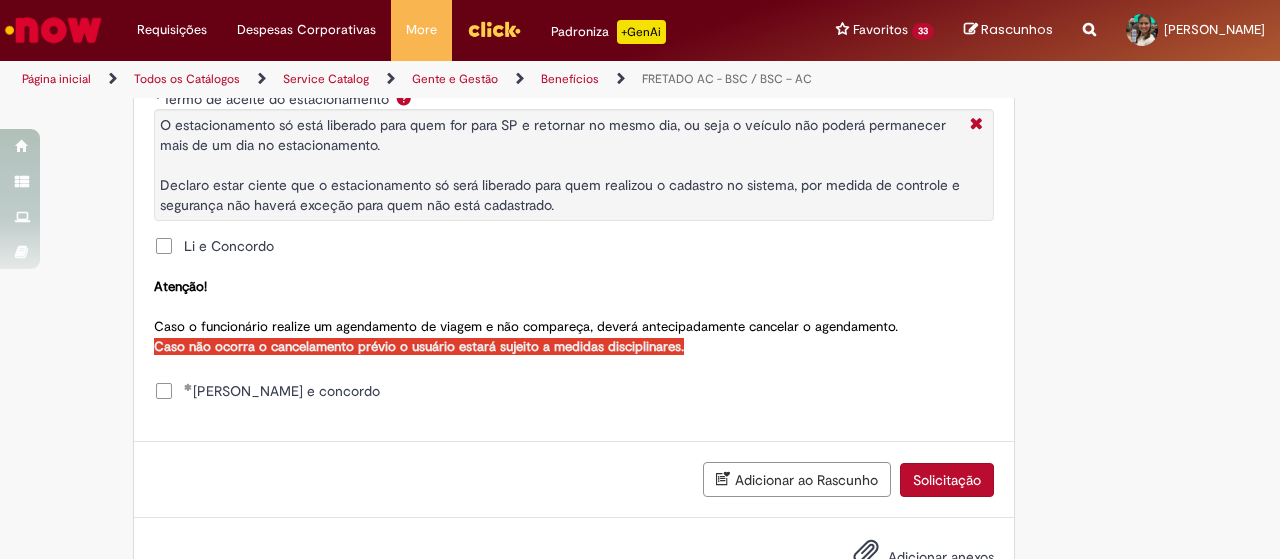 click on "Solicitação" at bounding box center [947, 480] 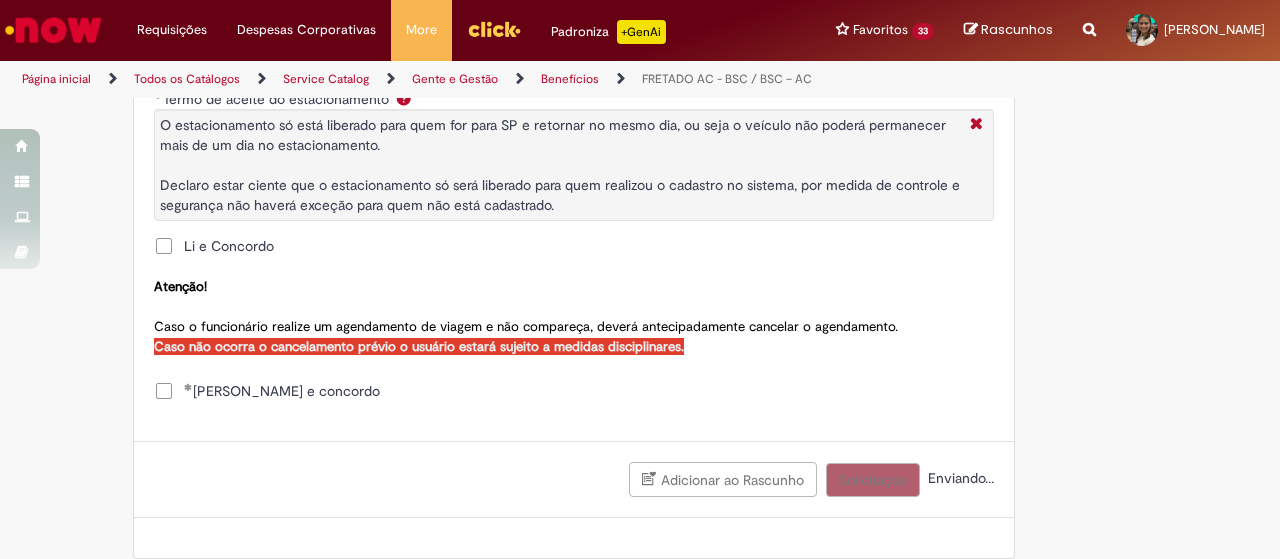 scroll, scrollTop: 1598, scrollLeft: 0, axis: vertical 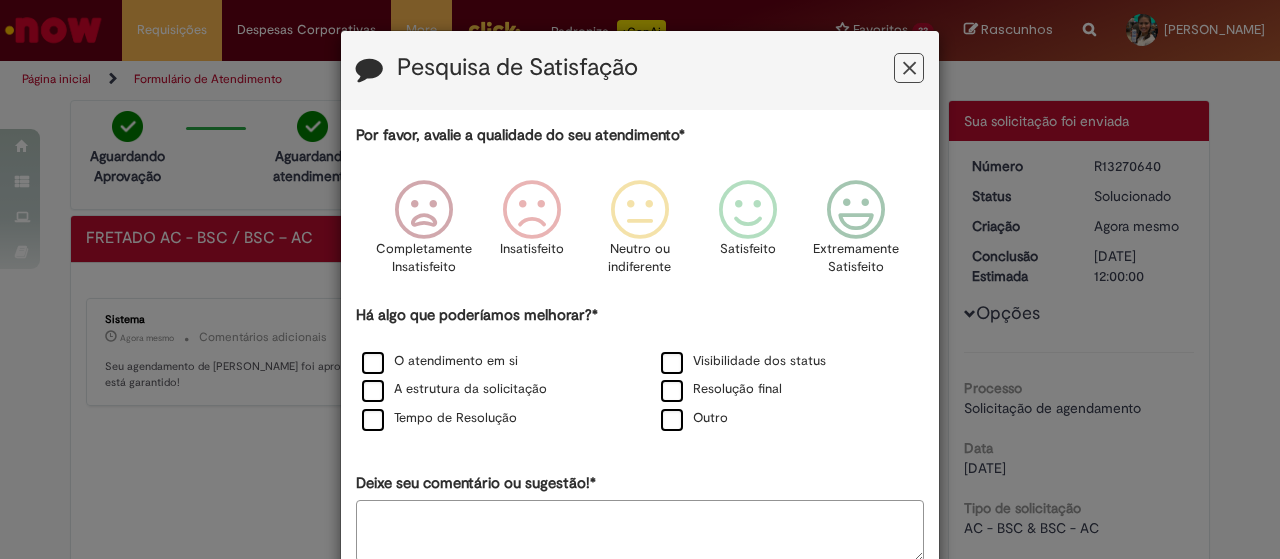 click at bounding box center (909, 68) 